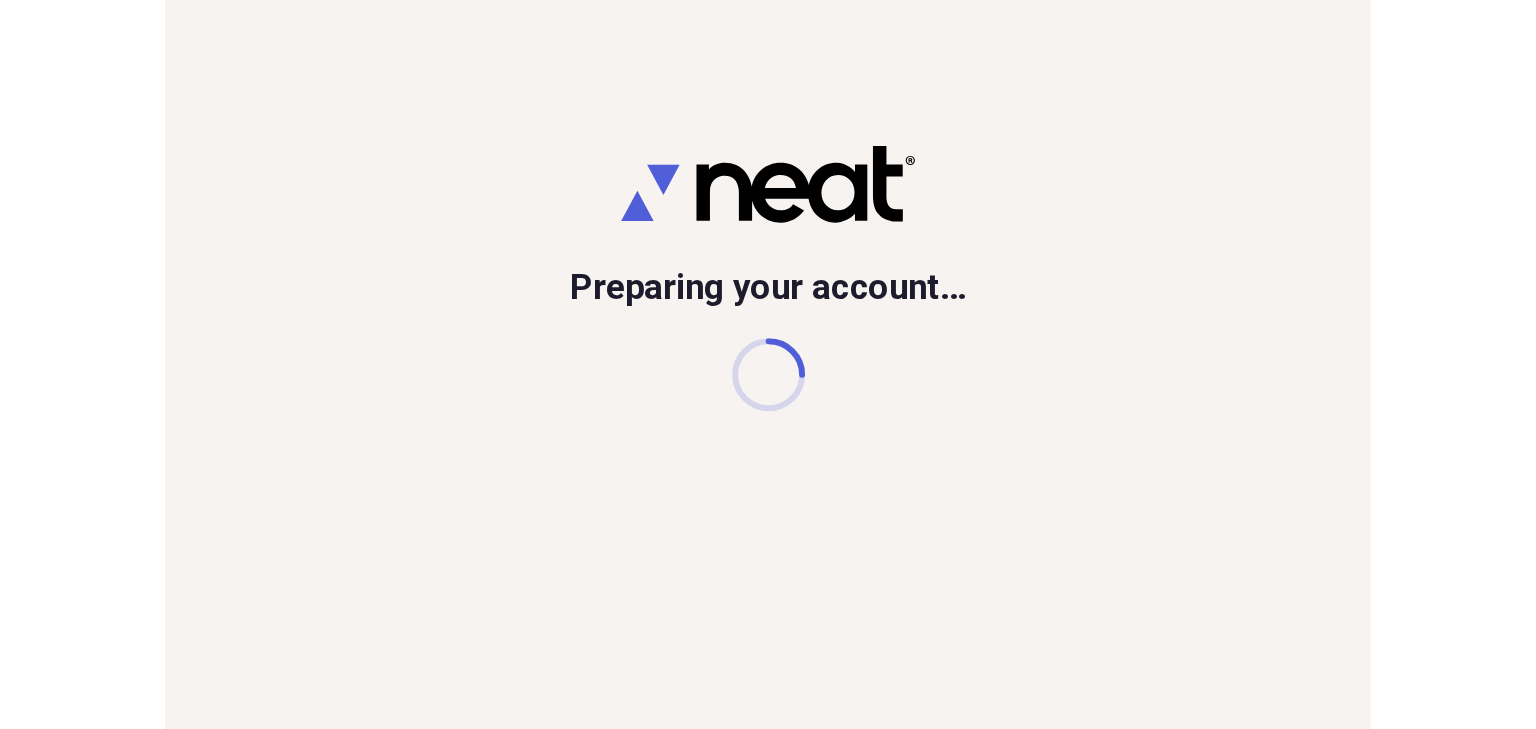 scroll, scrollTop: 0, scrollLeft: 0, axis: both 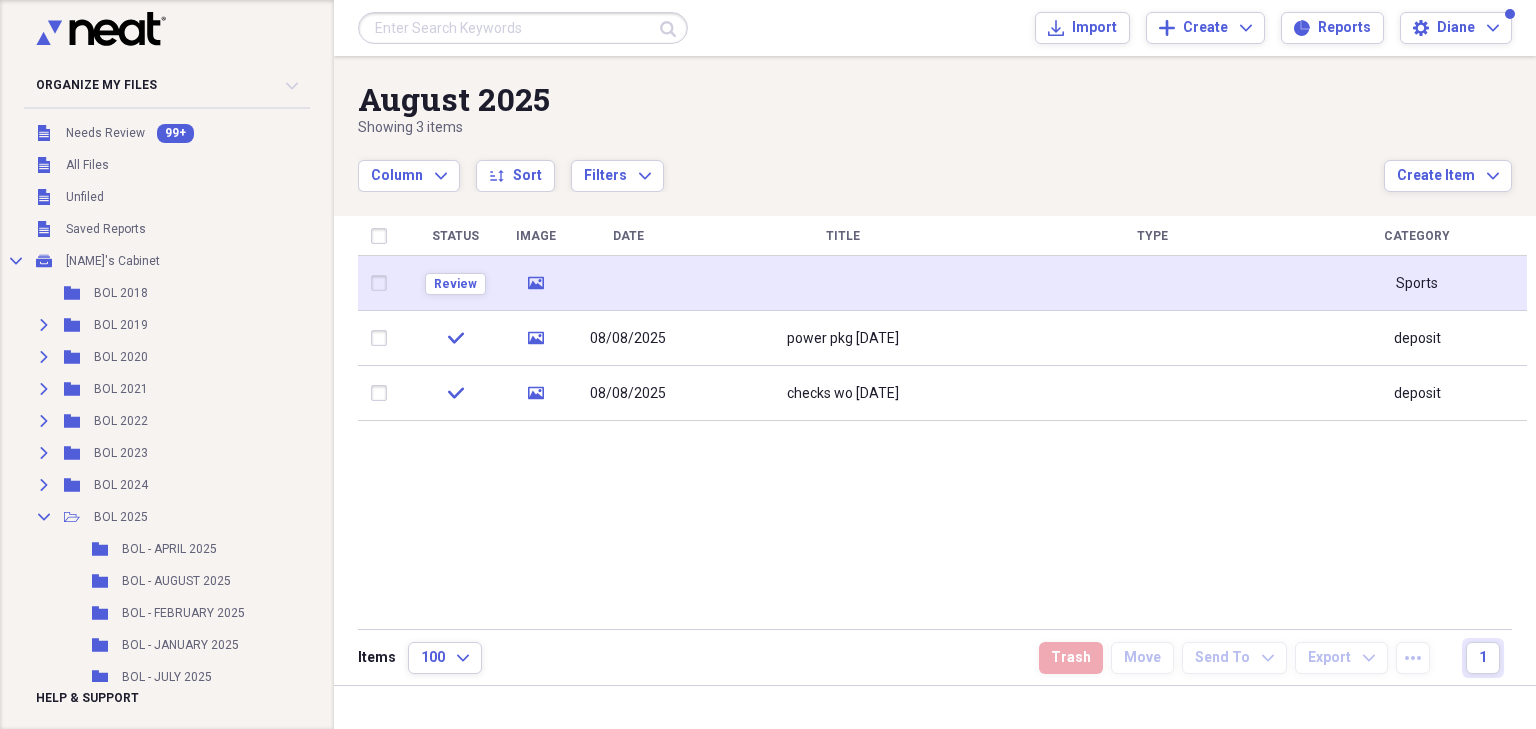 click at bounding box center (842, 283) 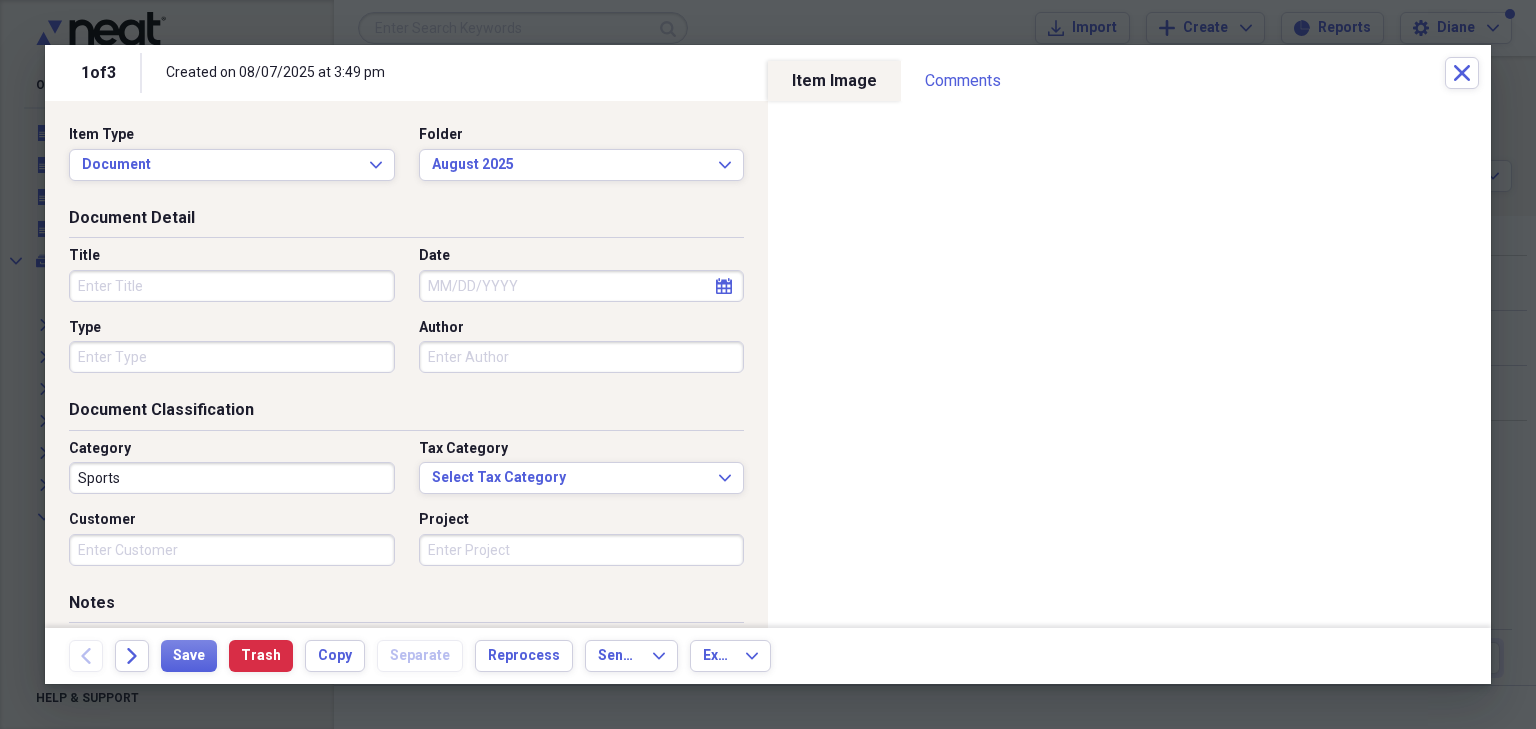 click on "Title" at bounding box center [232, 286] 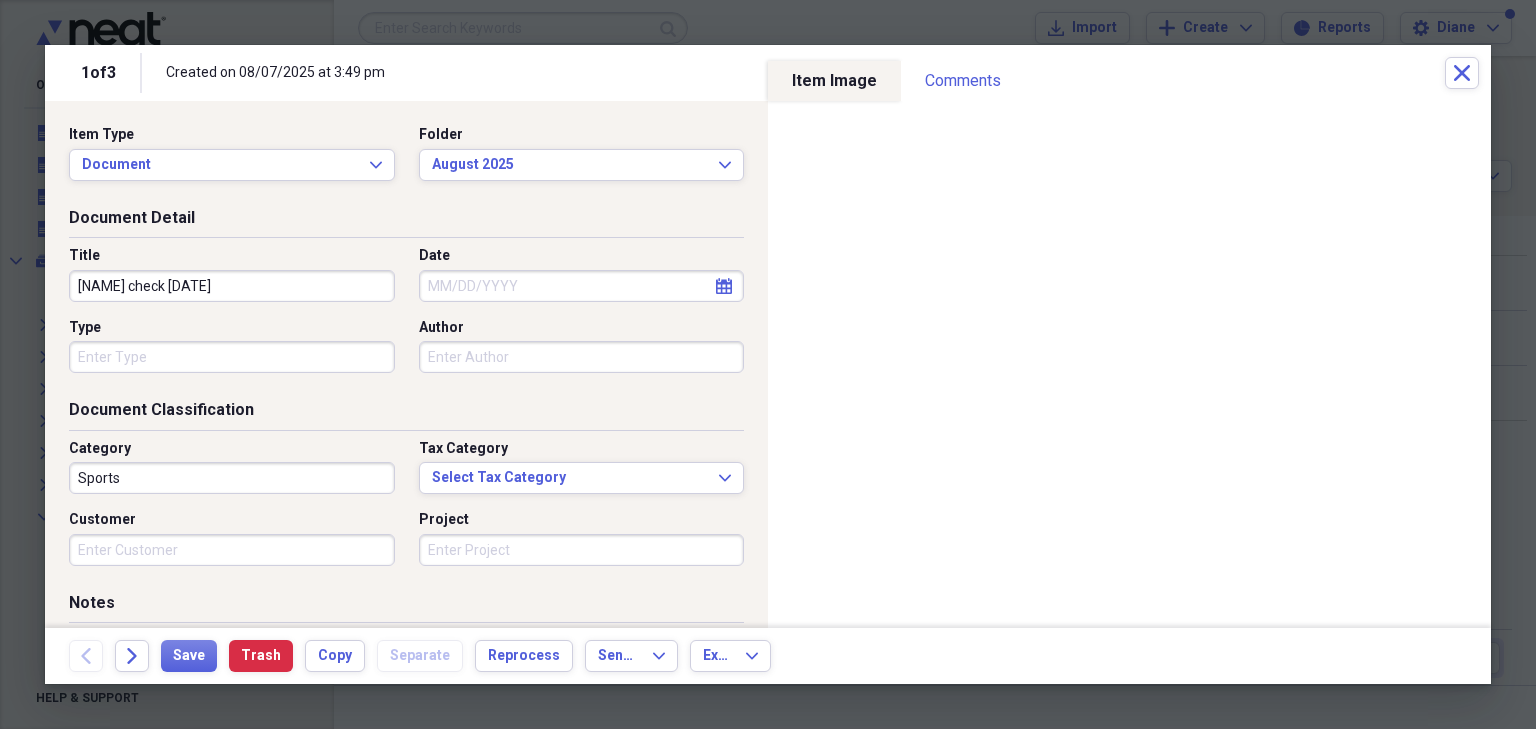 type on "[NAME] check [DATE]" 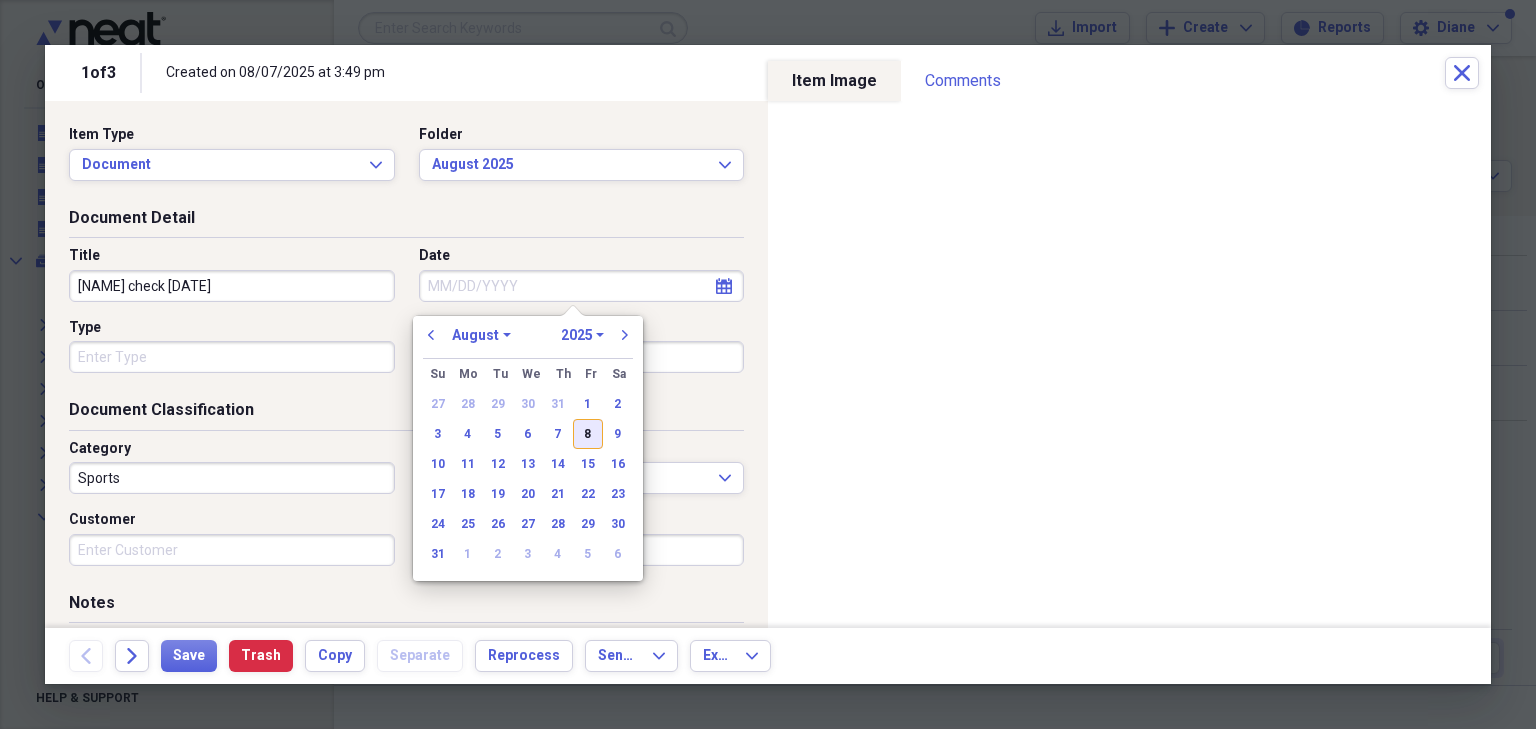 click on "8" at bounding box center (588, 434) 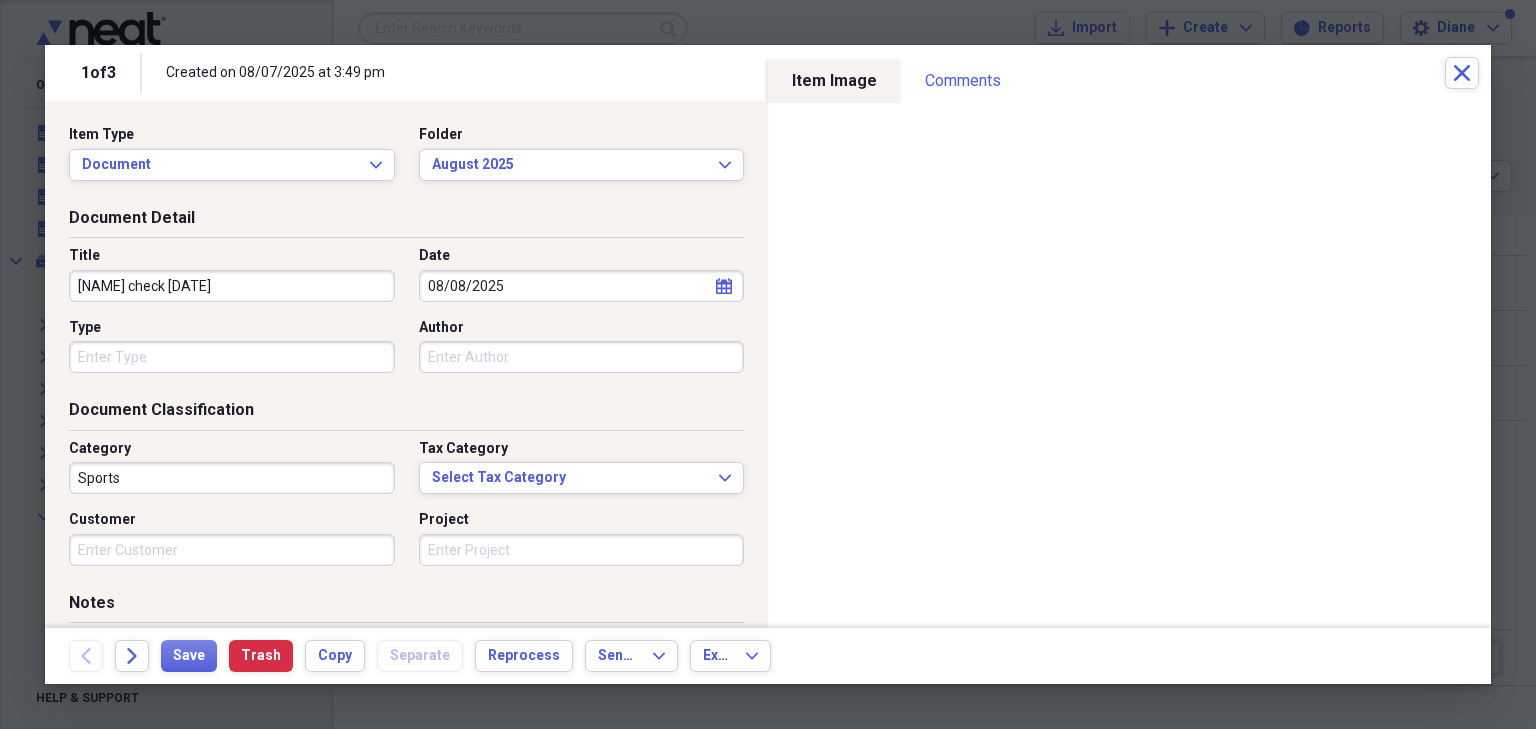 type on "08/08/2025" 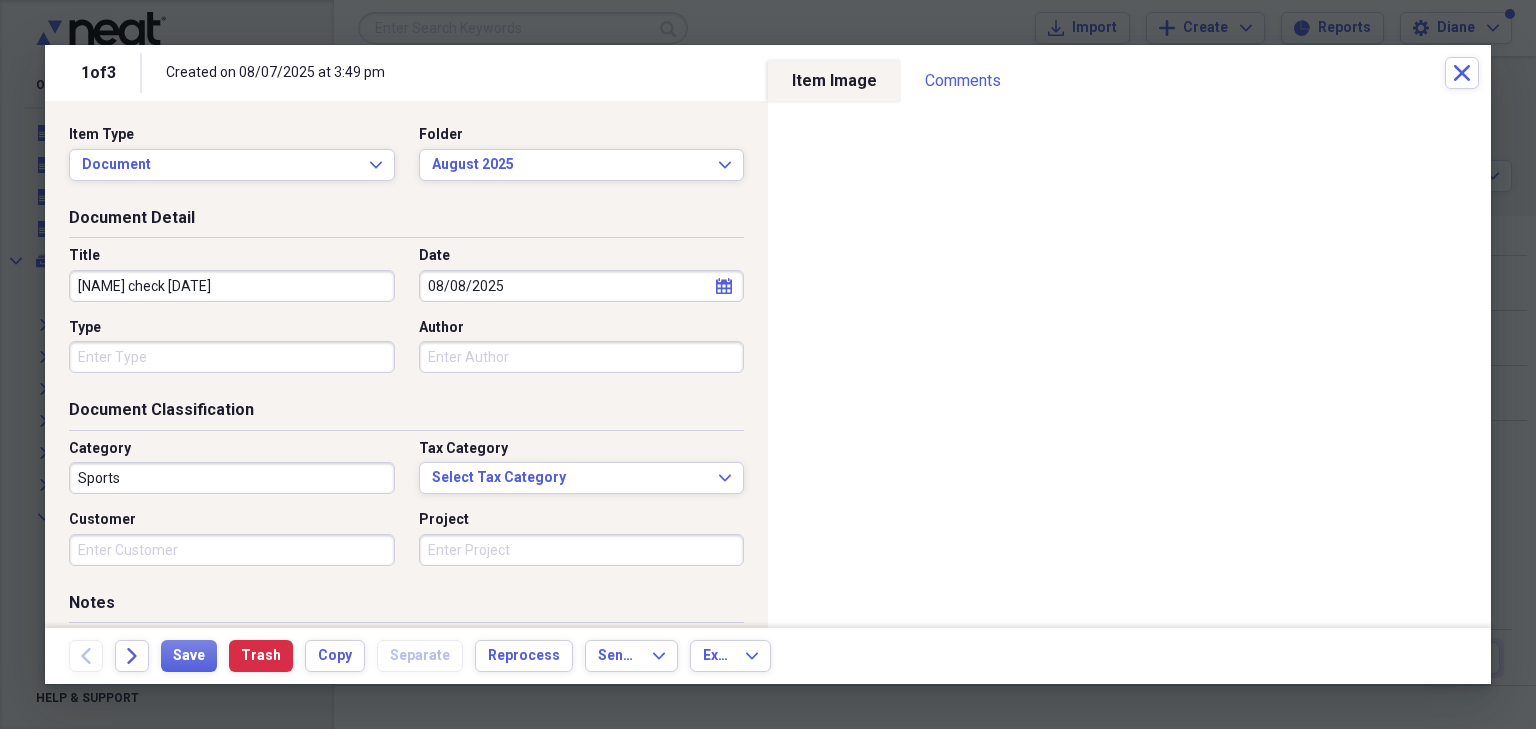 click on "Sports" at bounding box center (232, 478) 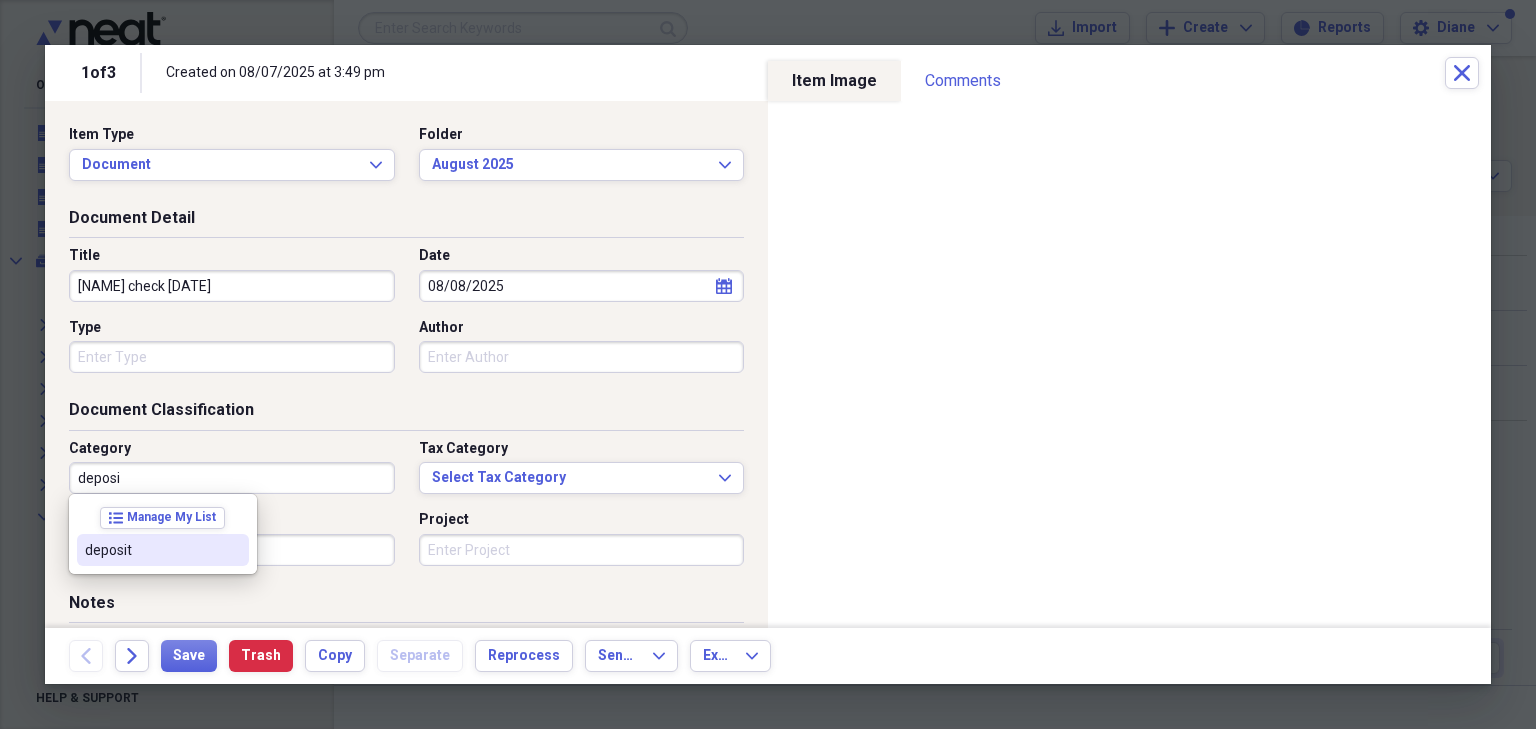 click on "deposit" at bounding box center (151, 550) 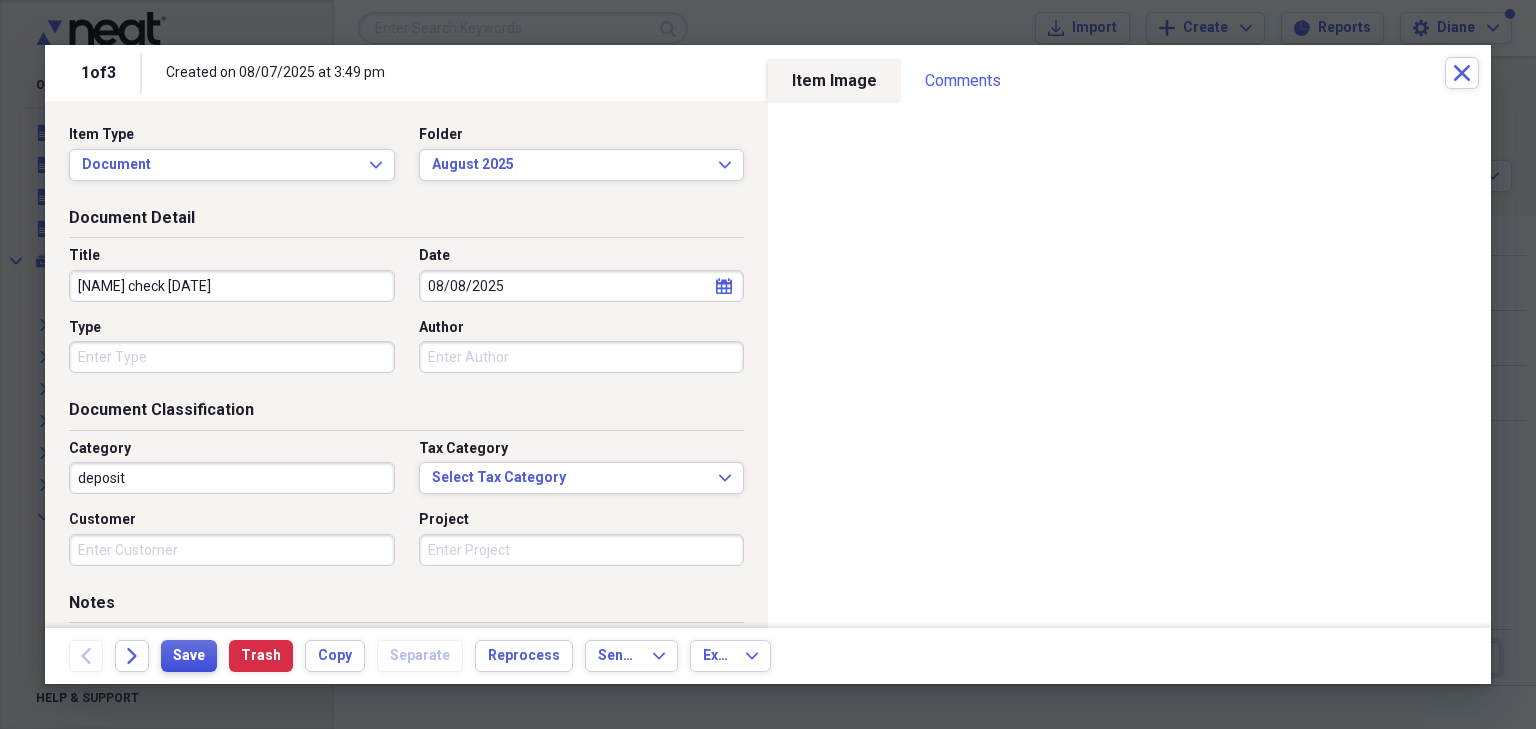 click on "Save" at bounding box center (189, 656) 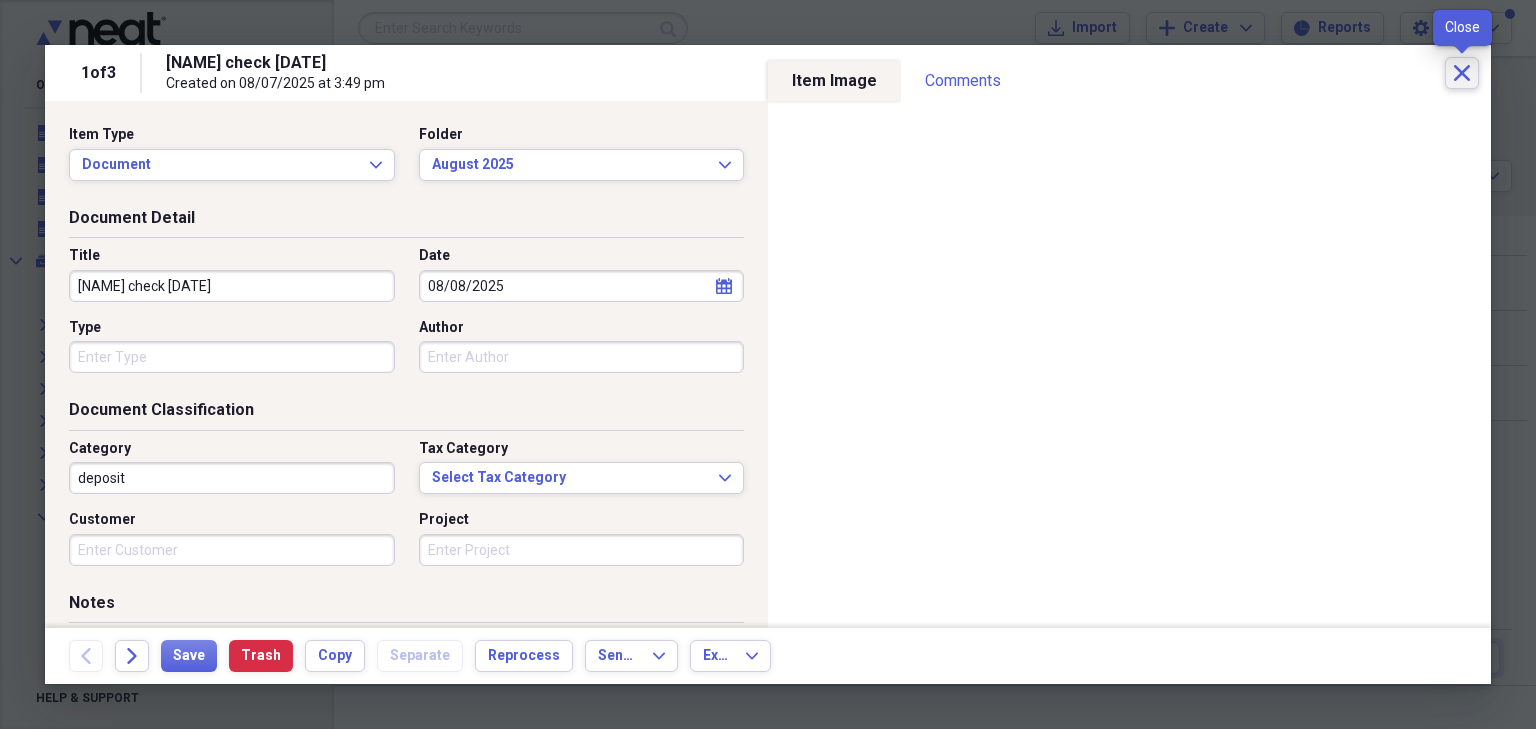 click on "Close" at bounding box center [1462, 73] 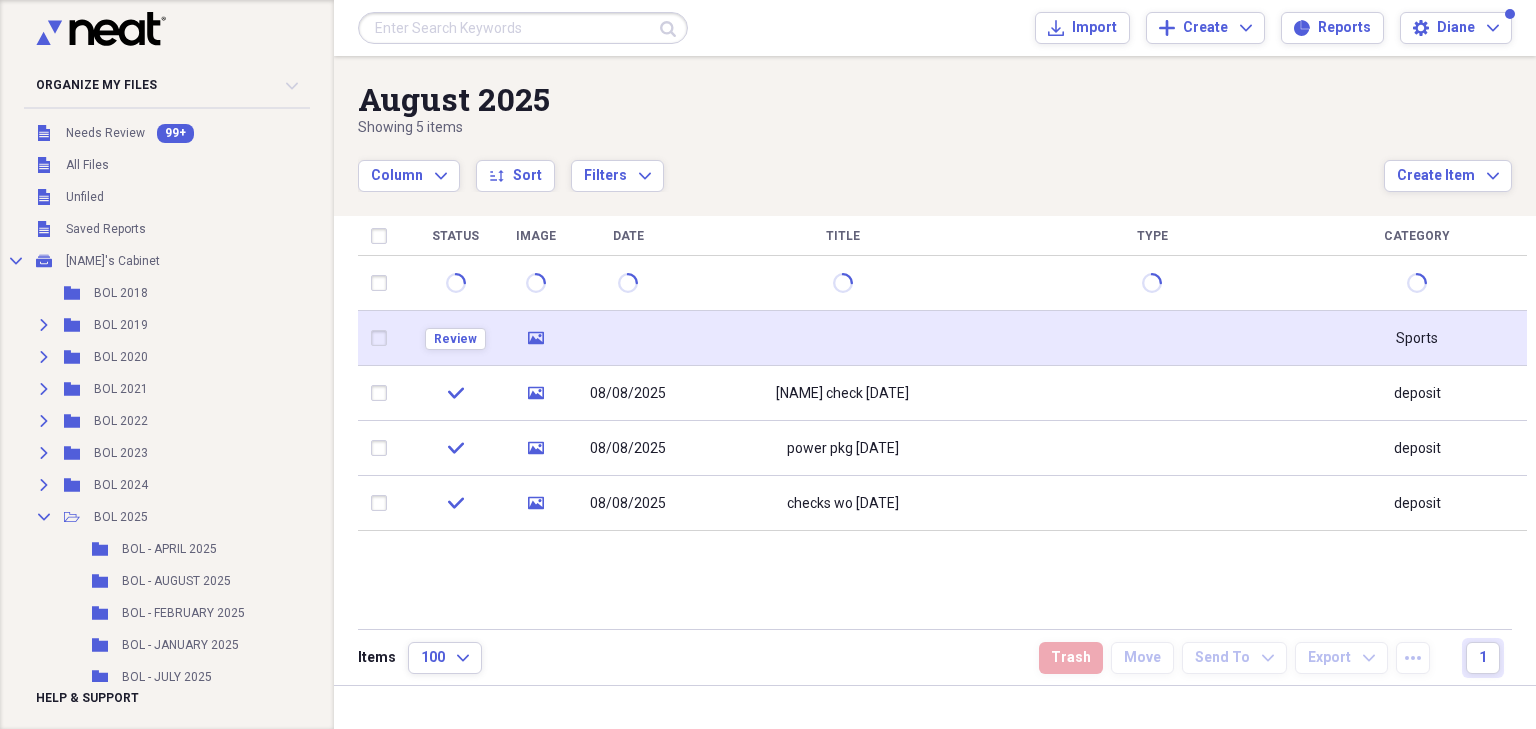 click at bounding box center (628, 338) 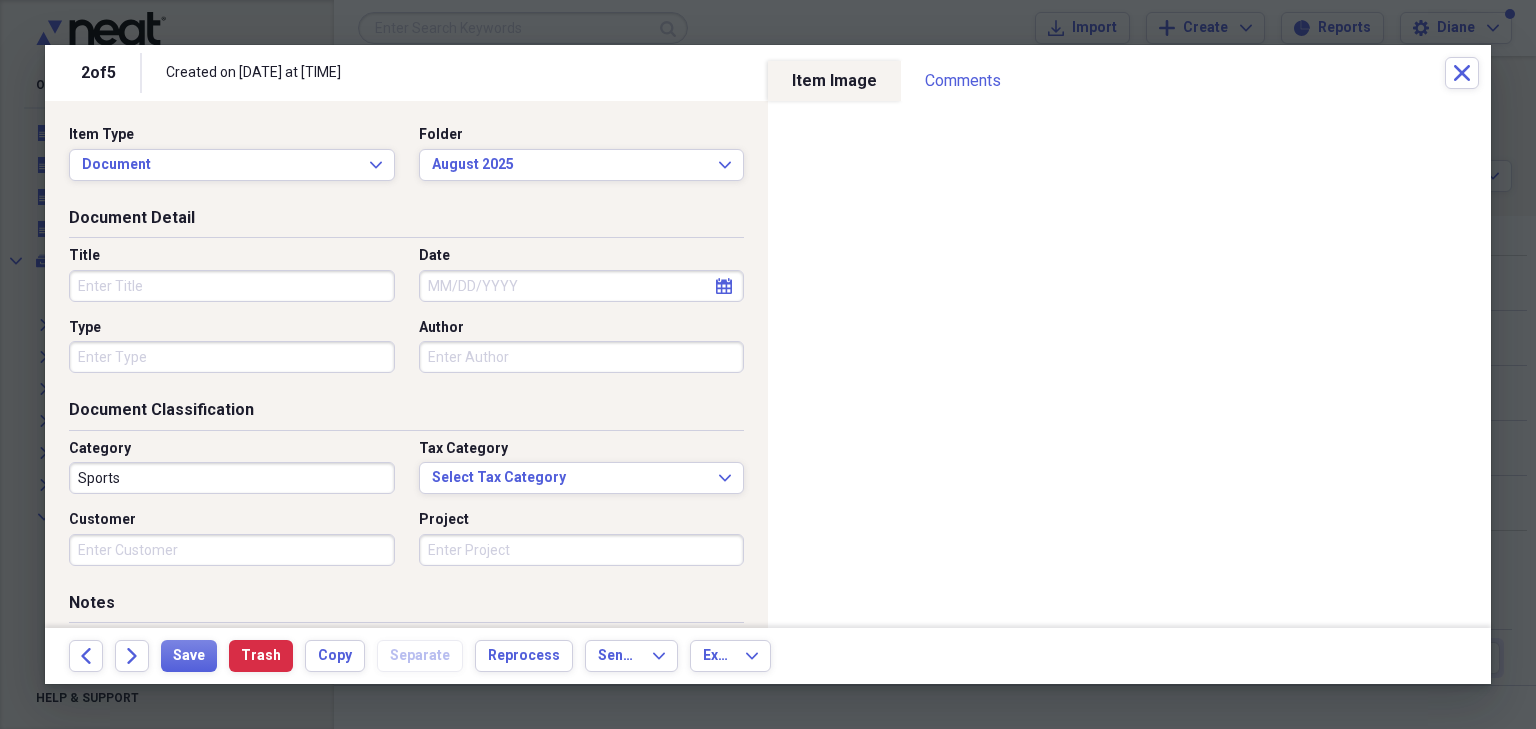 click on "Title" at bounding box center (232, 286) 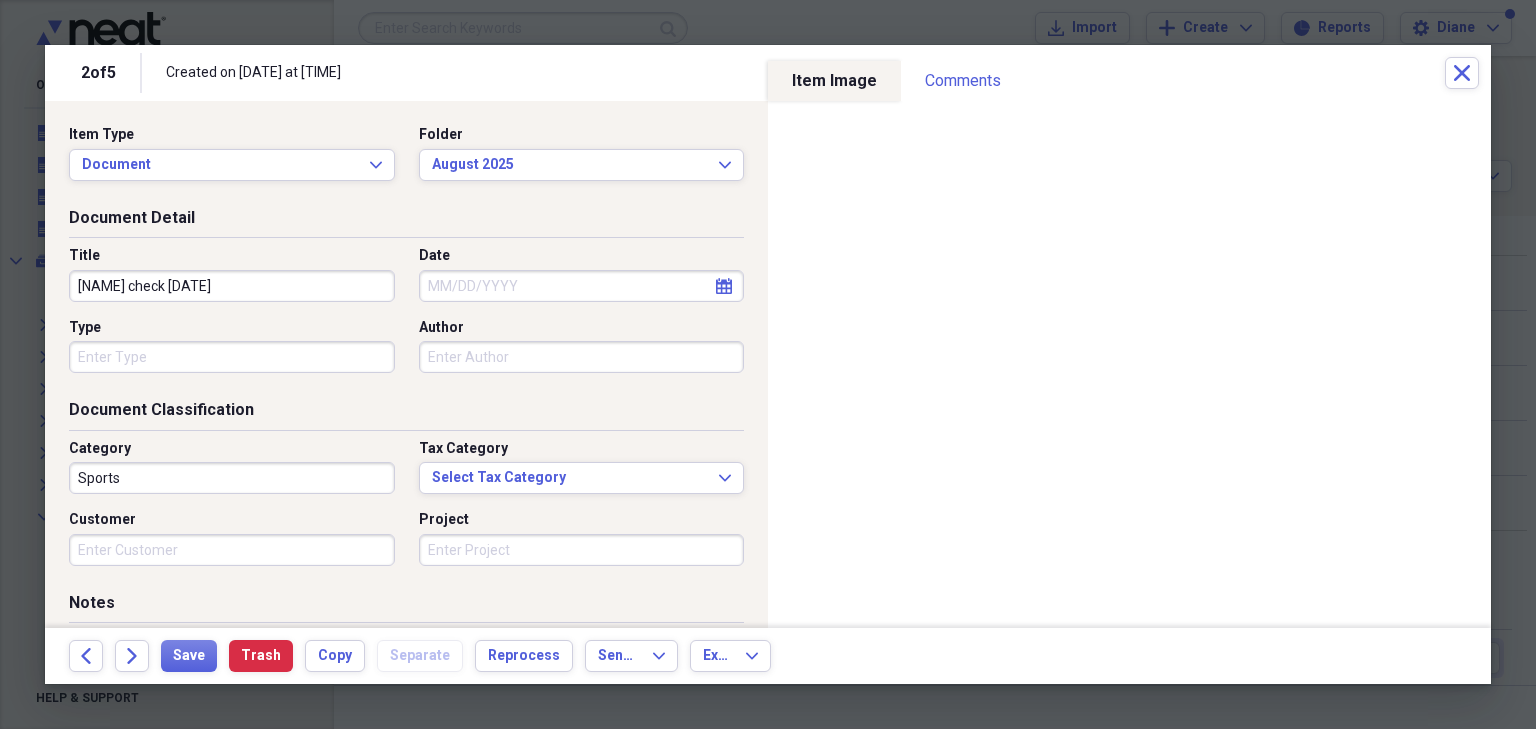 type on "[NAME] check [DATE]" 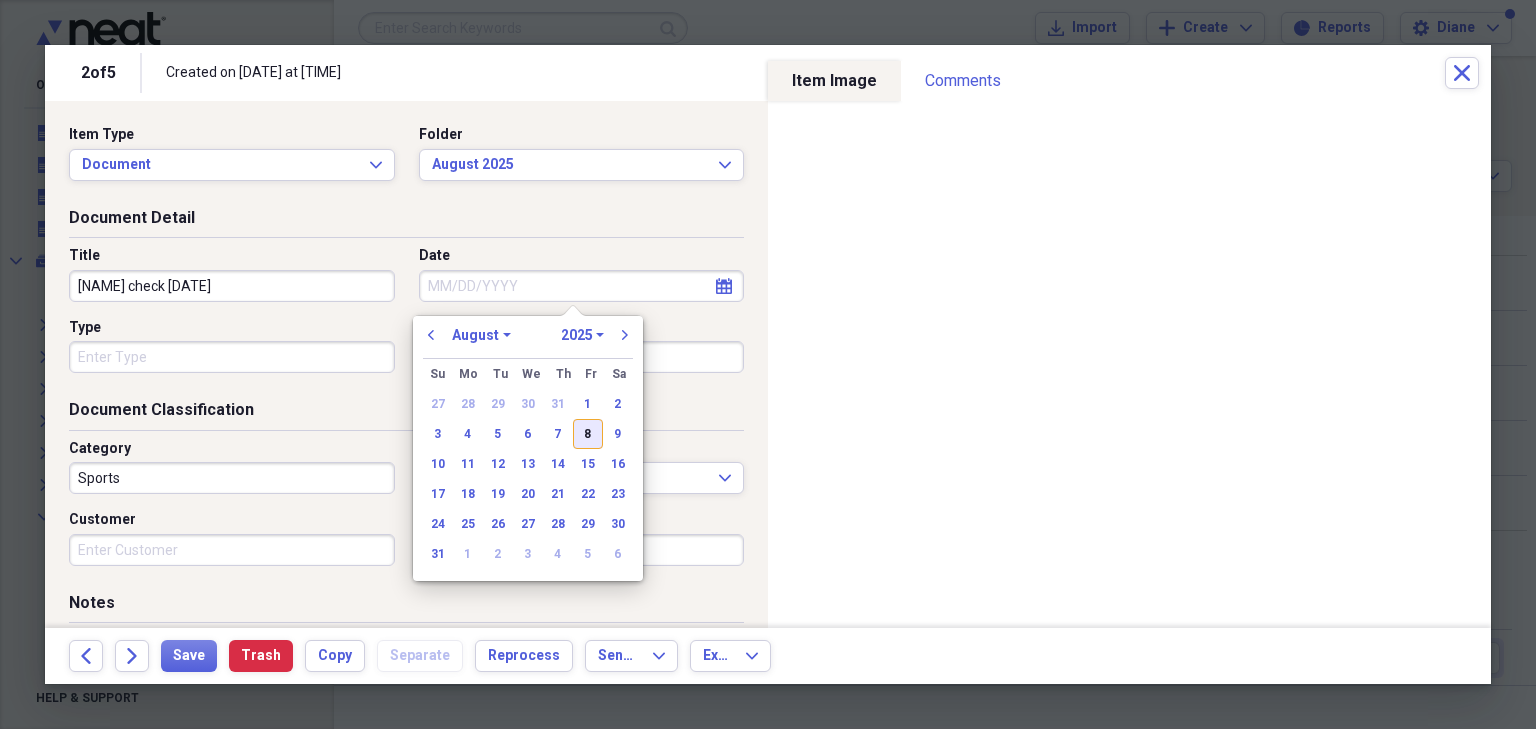click on "8" at bounding box center [588, 434] 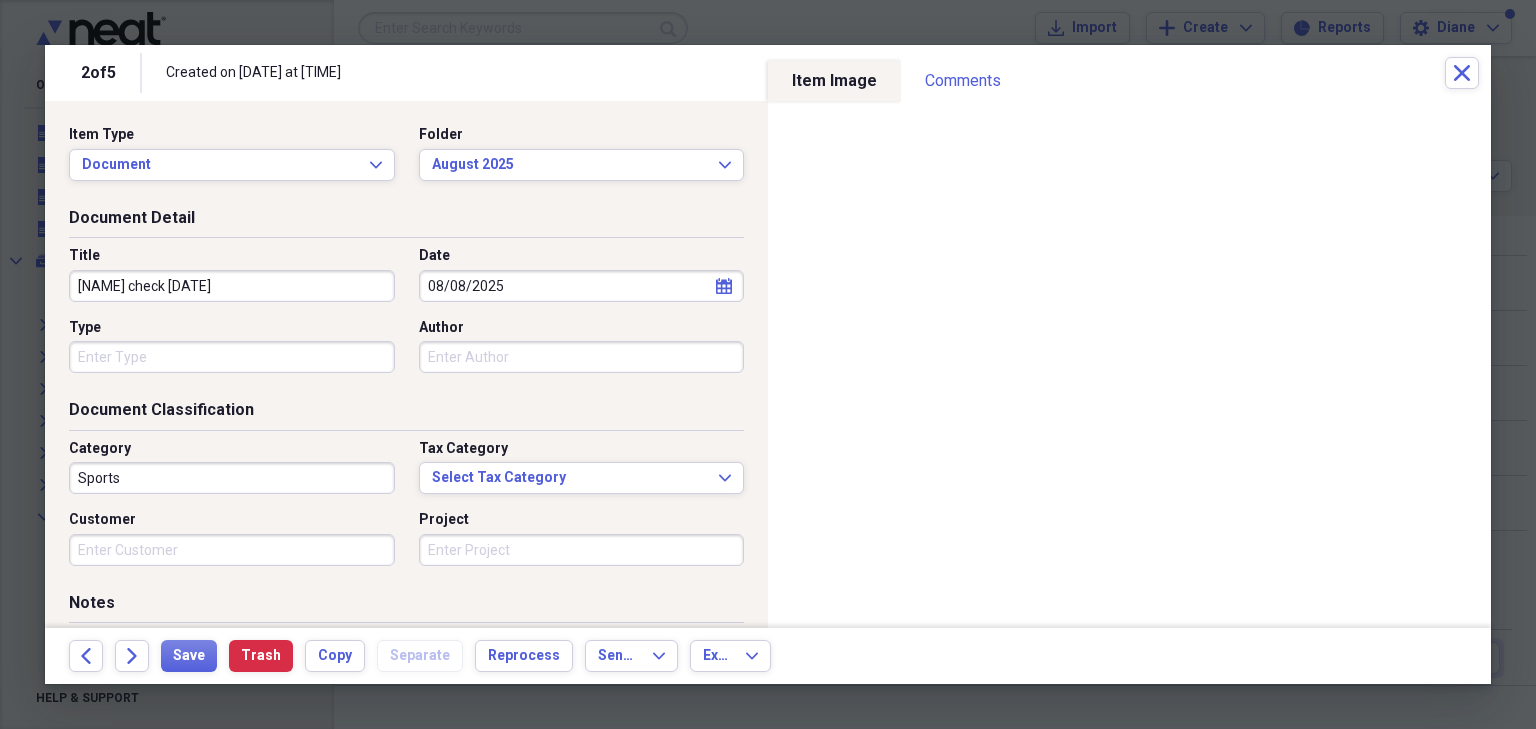 type on "08/08/2025" 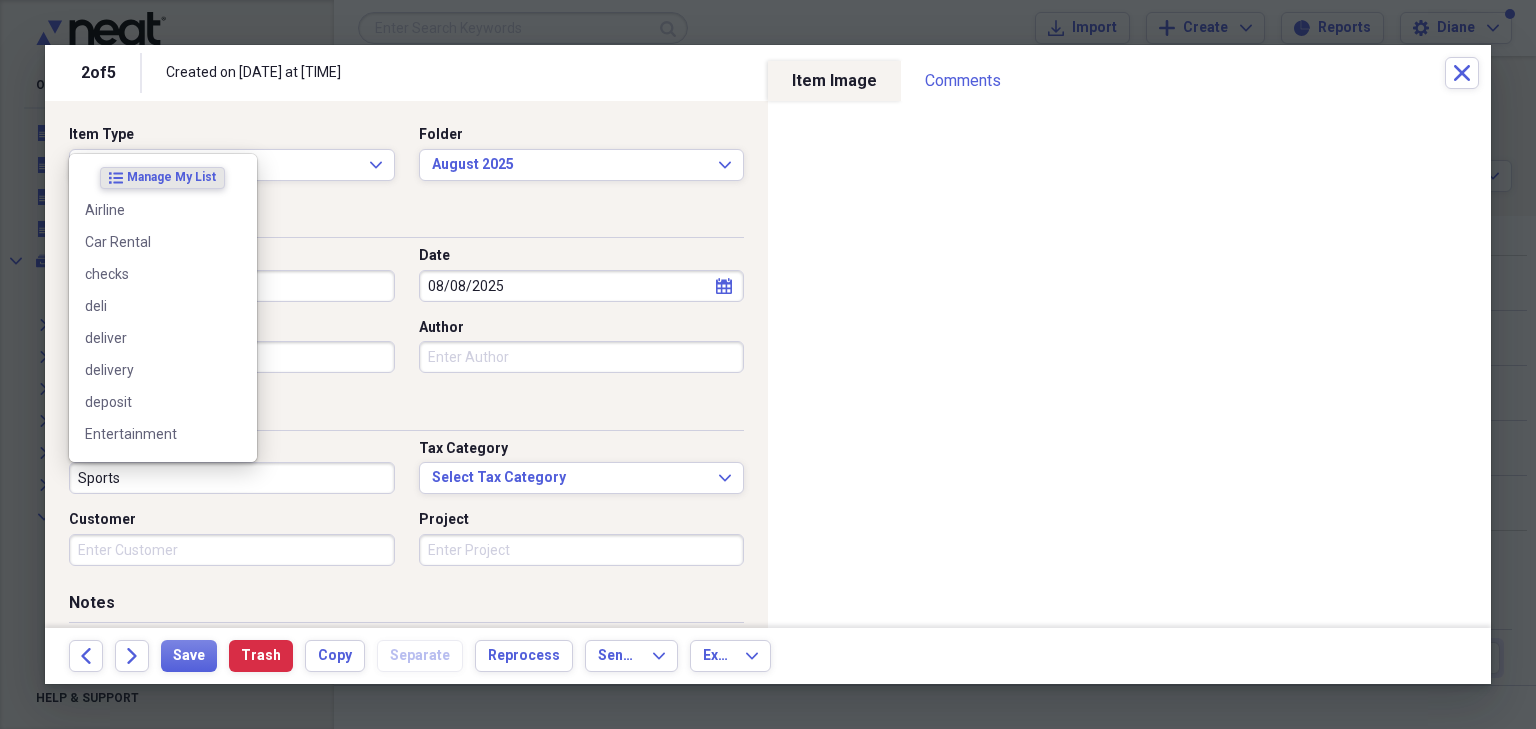 click on "Sports" at bounding box center [232, 478] 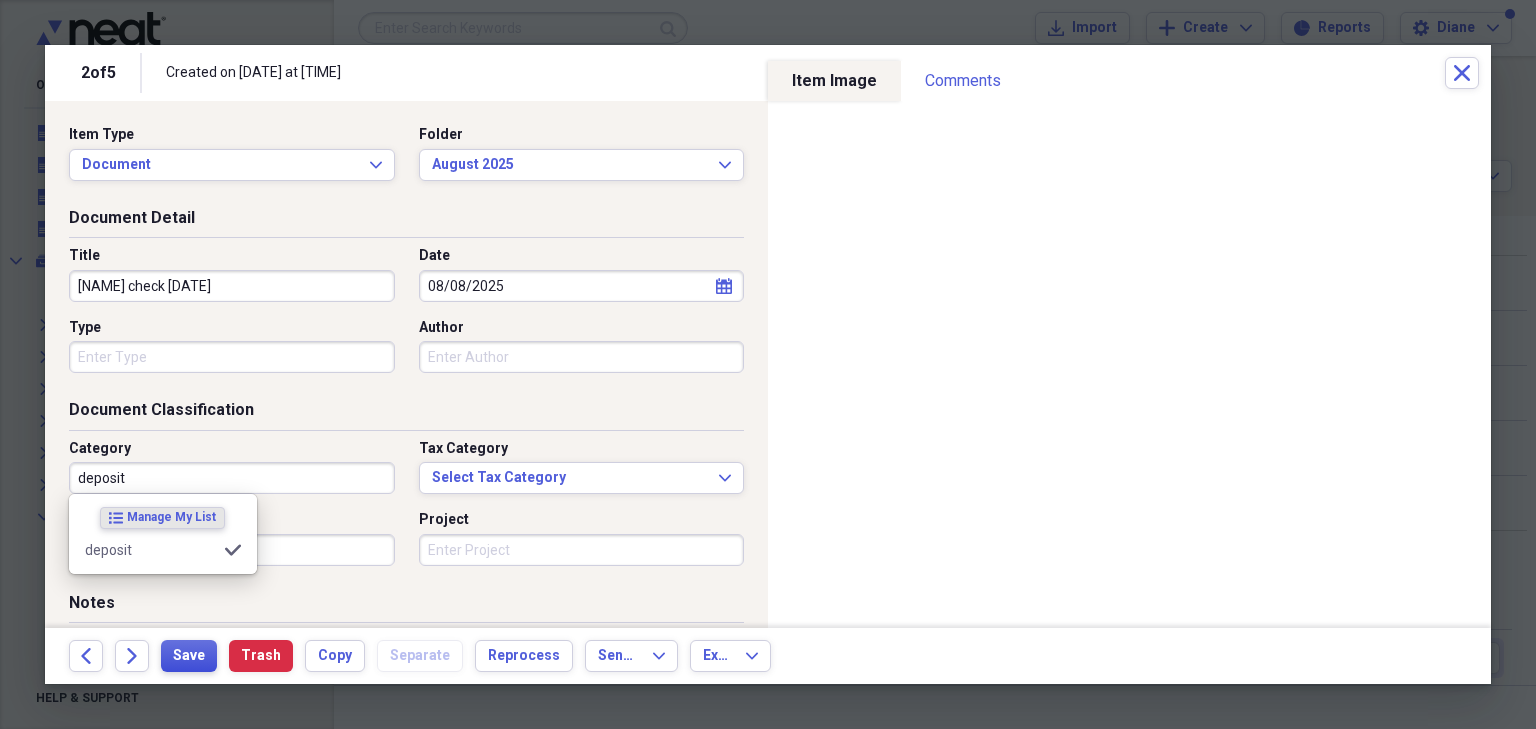 type on "deposit" 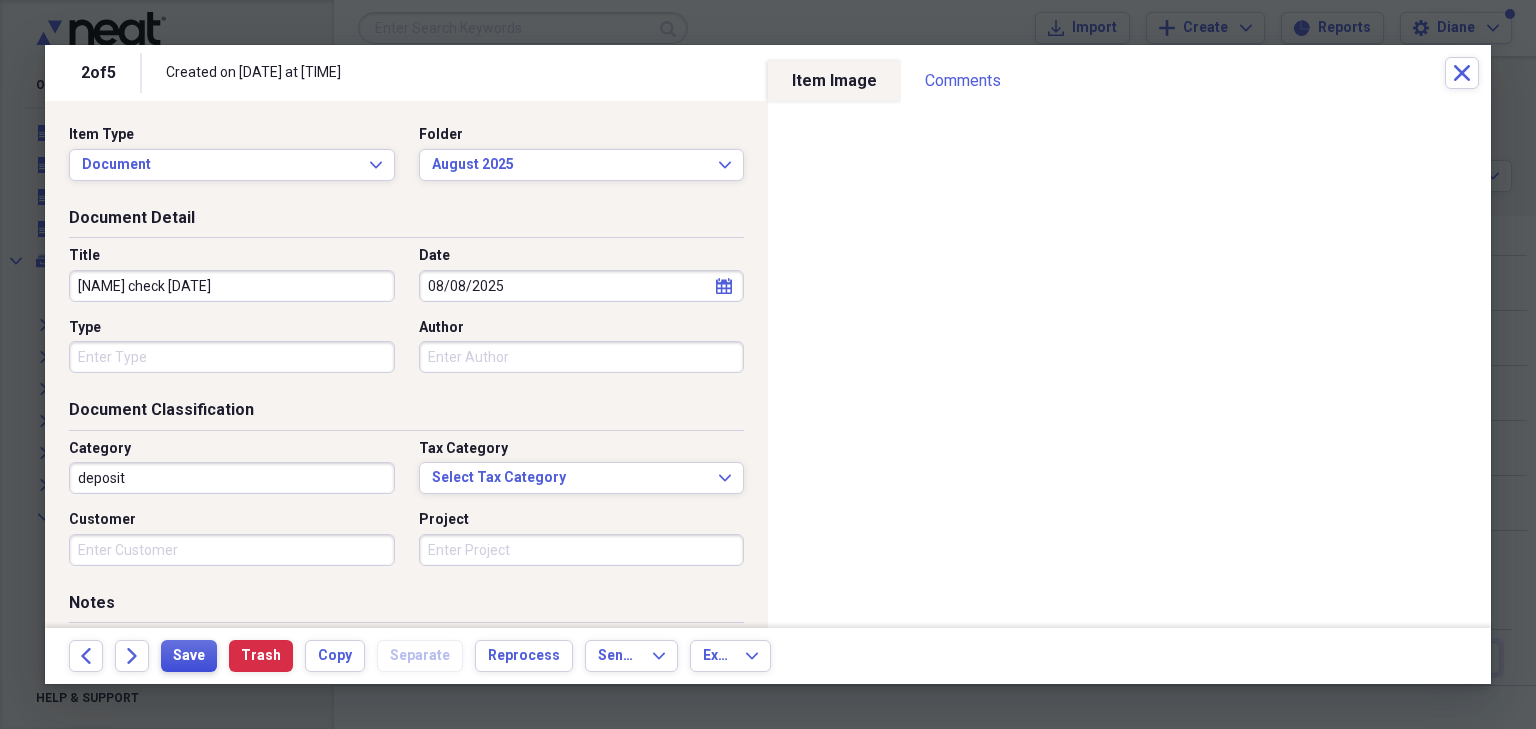 click on "Save" at bounding box center [189, 656] 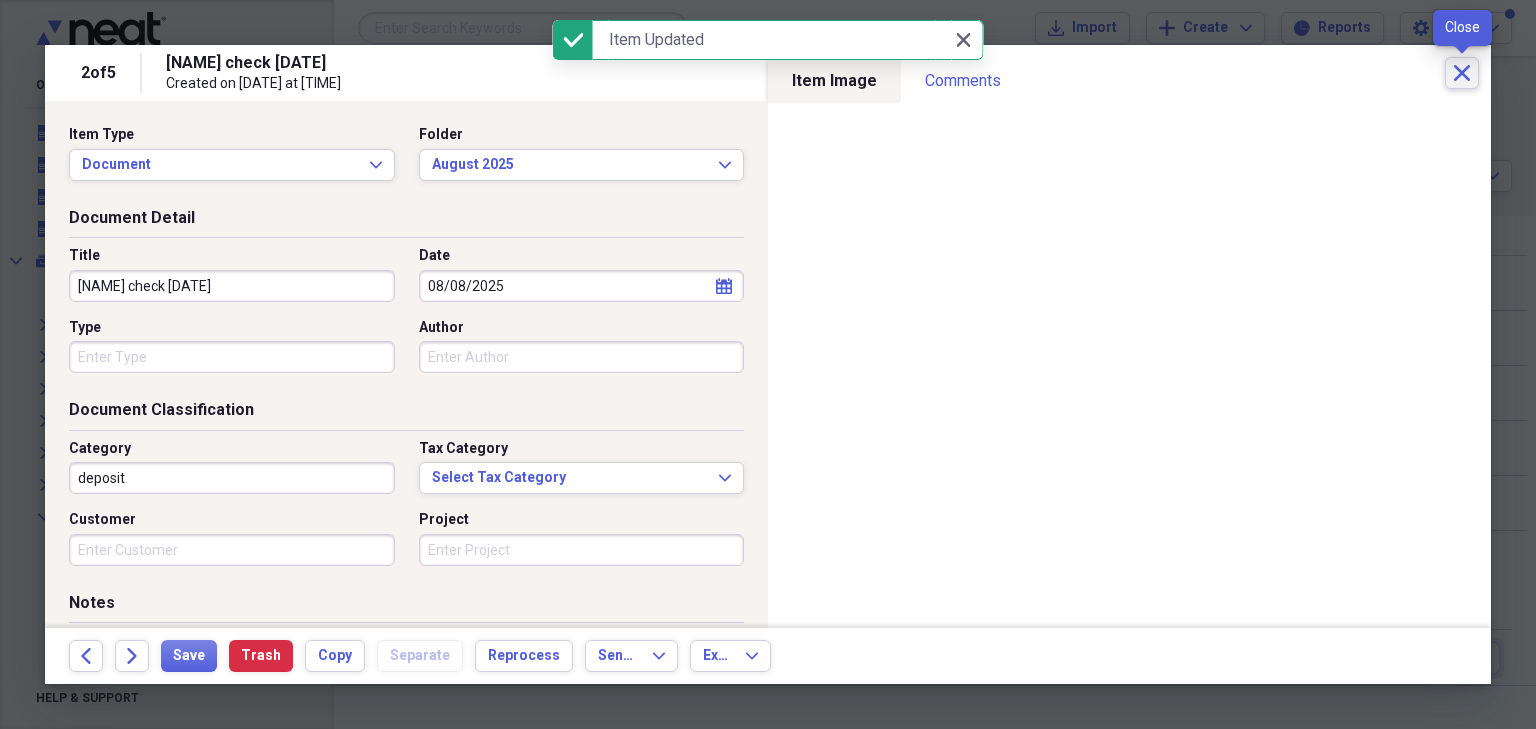 click on "Close" at bounding box center [1462, 73] 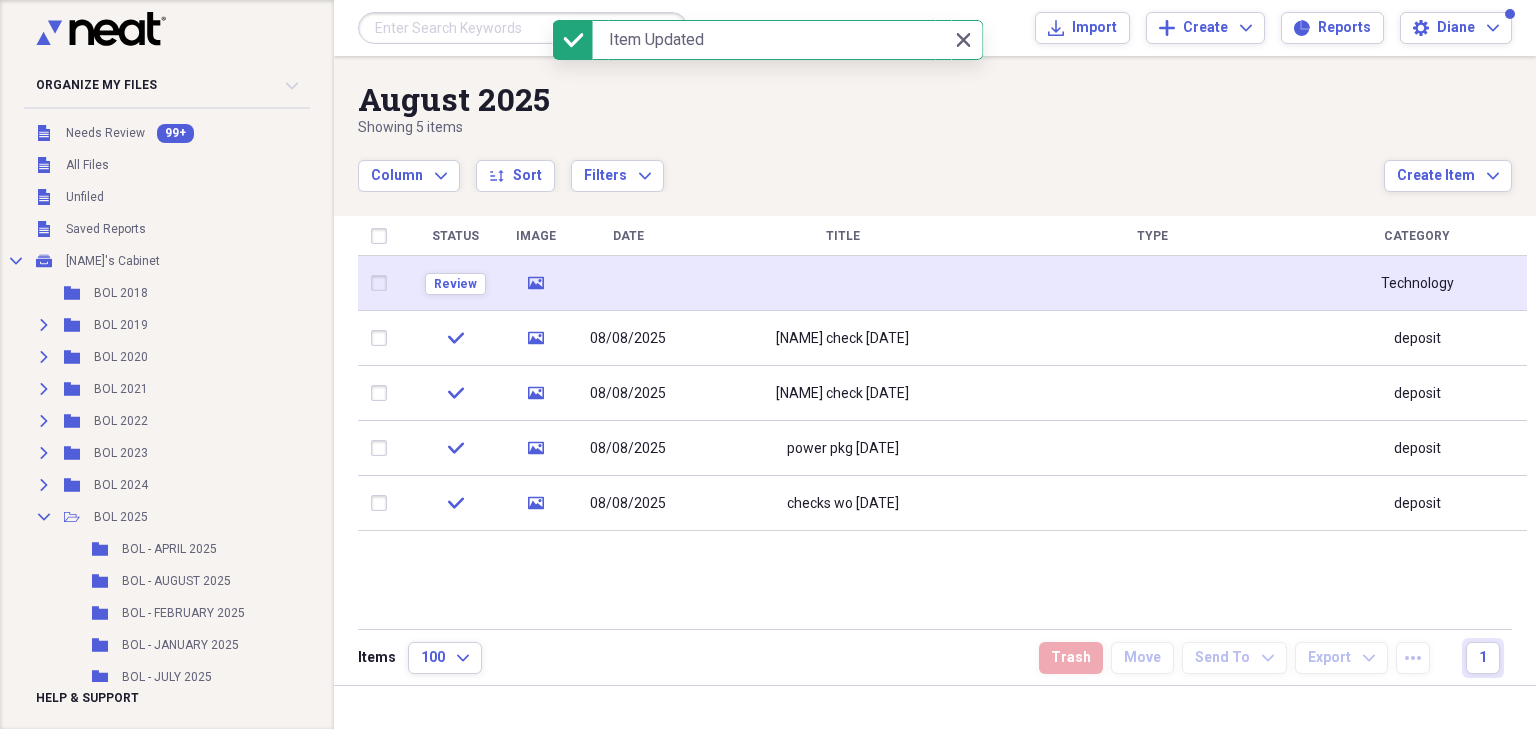 click at bounding box center [628, 283] 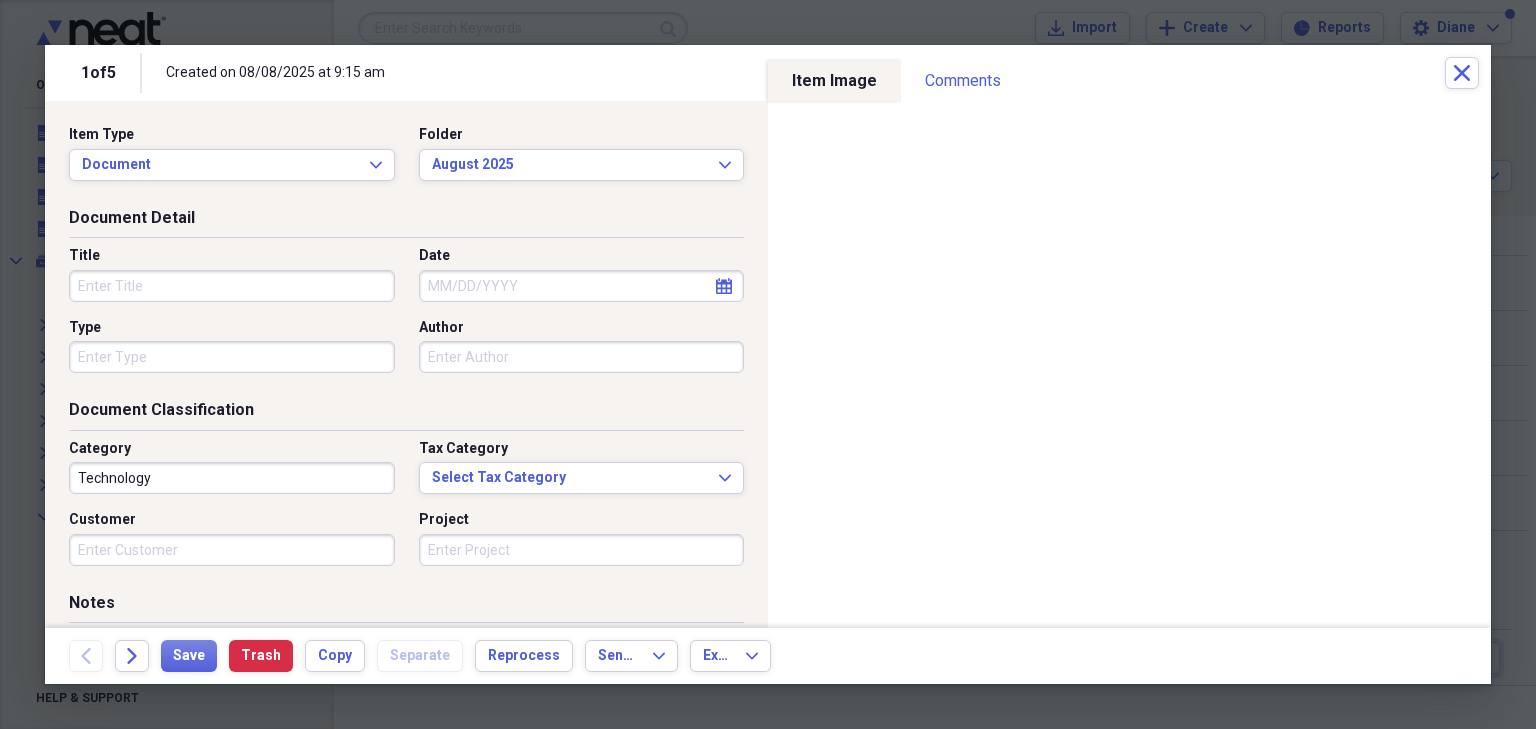 click on "Title" at bounding box center (232, 286) 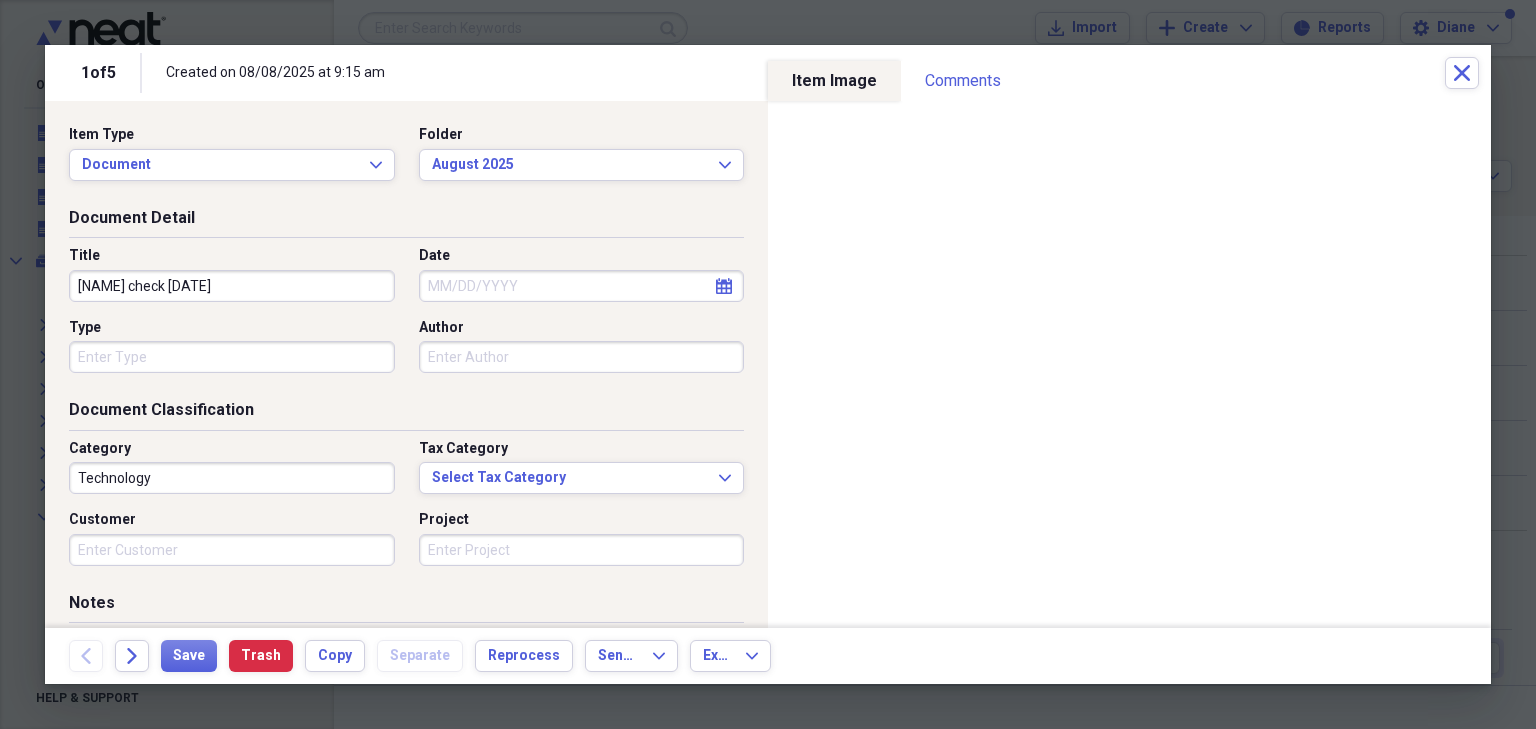 type on "[NAME] check [DATE]" 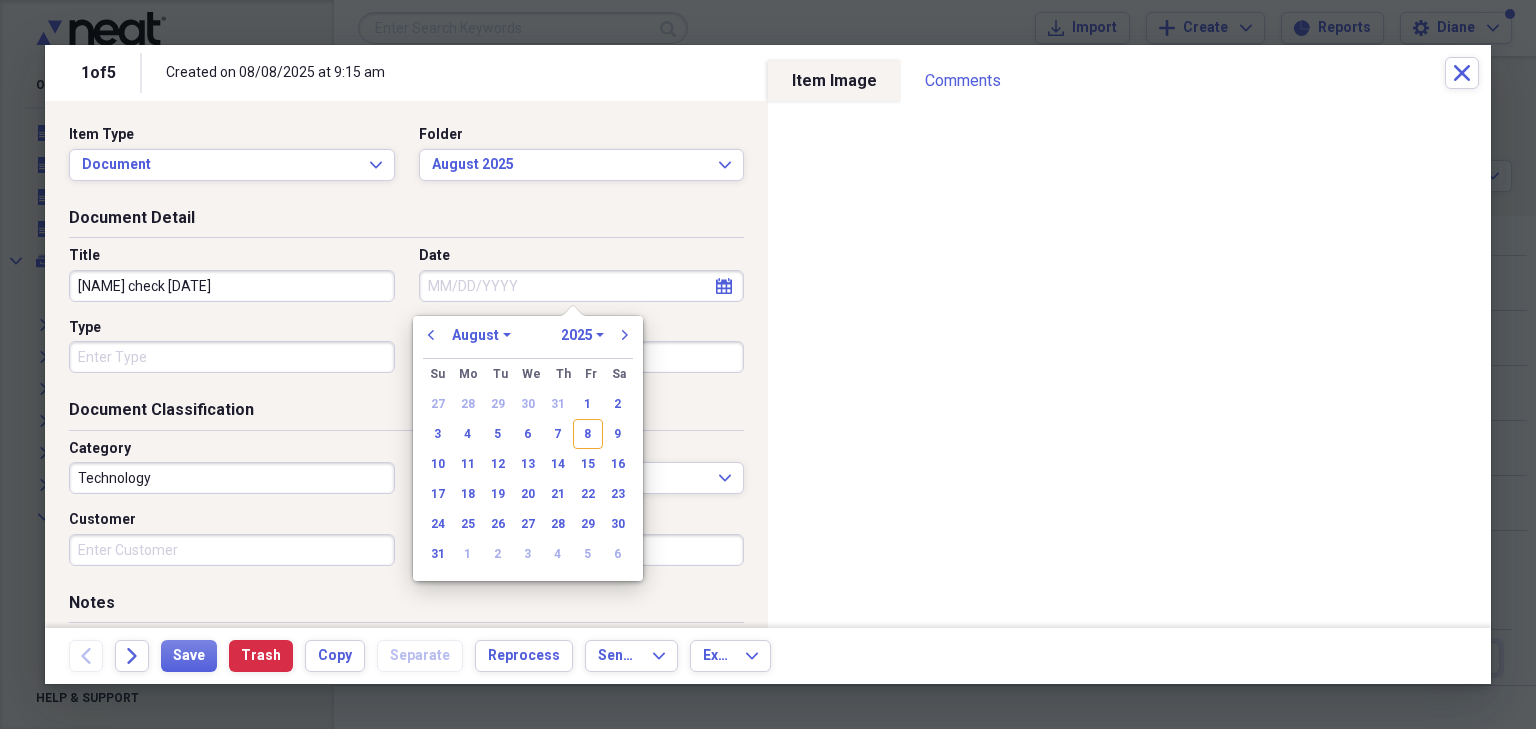 drag, startPoint x: 591, startPoint y: 439, endPoint x: 580, endPoint y: 435, distance: 11.7046995 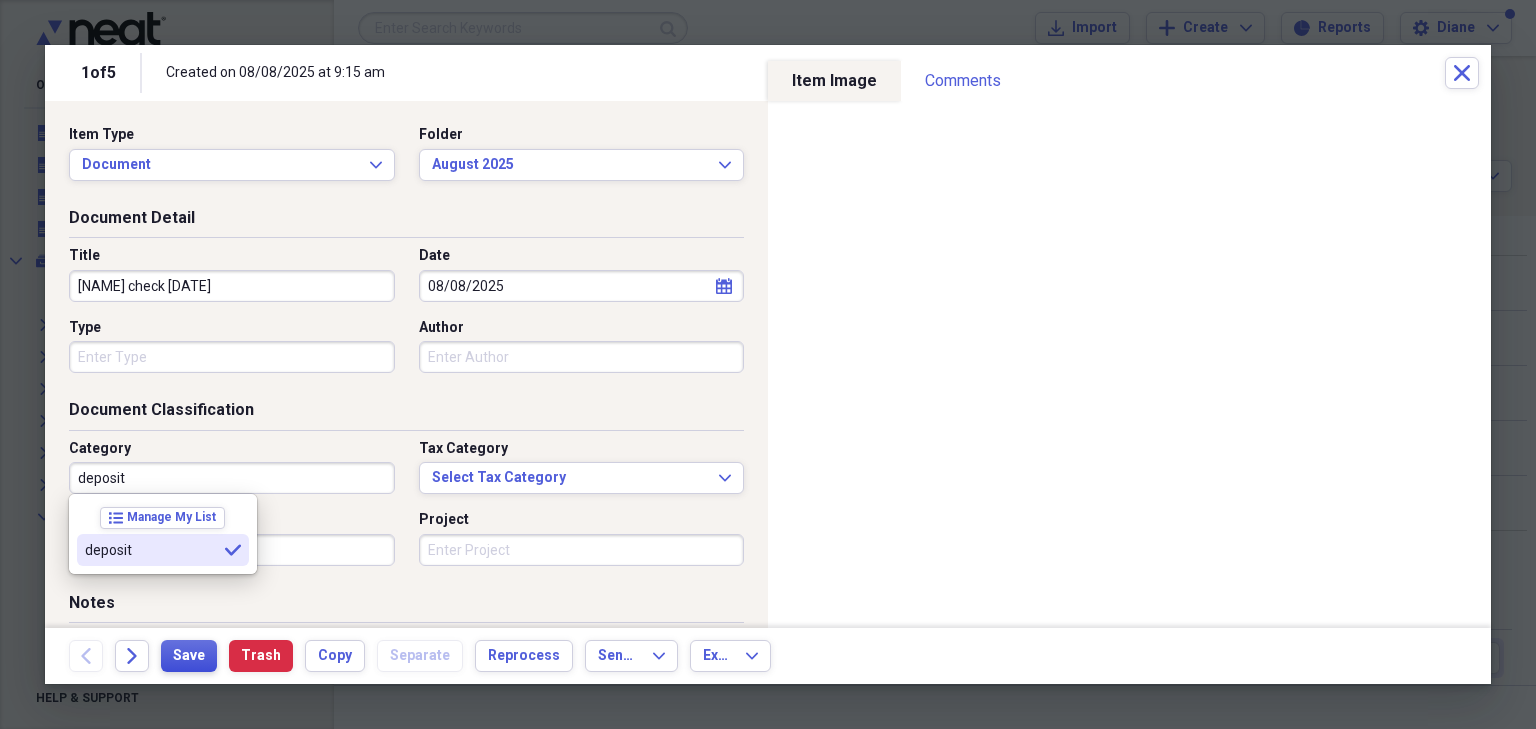 type on "deposit" 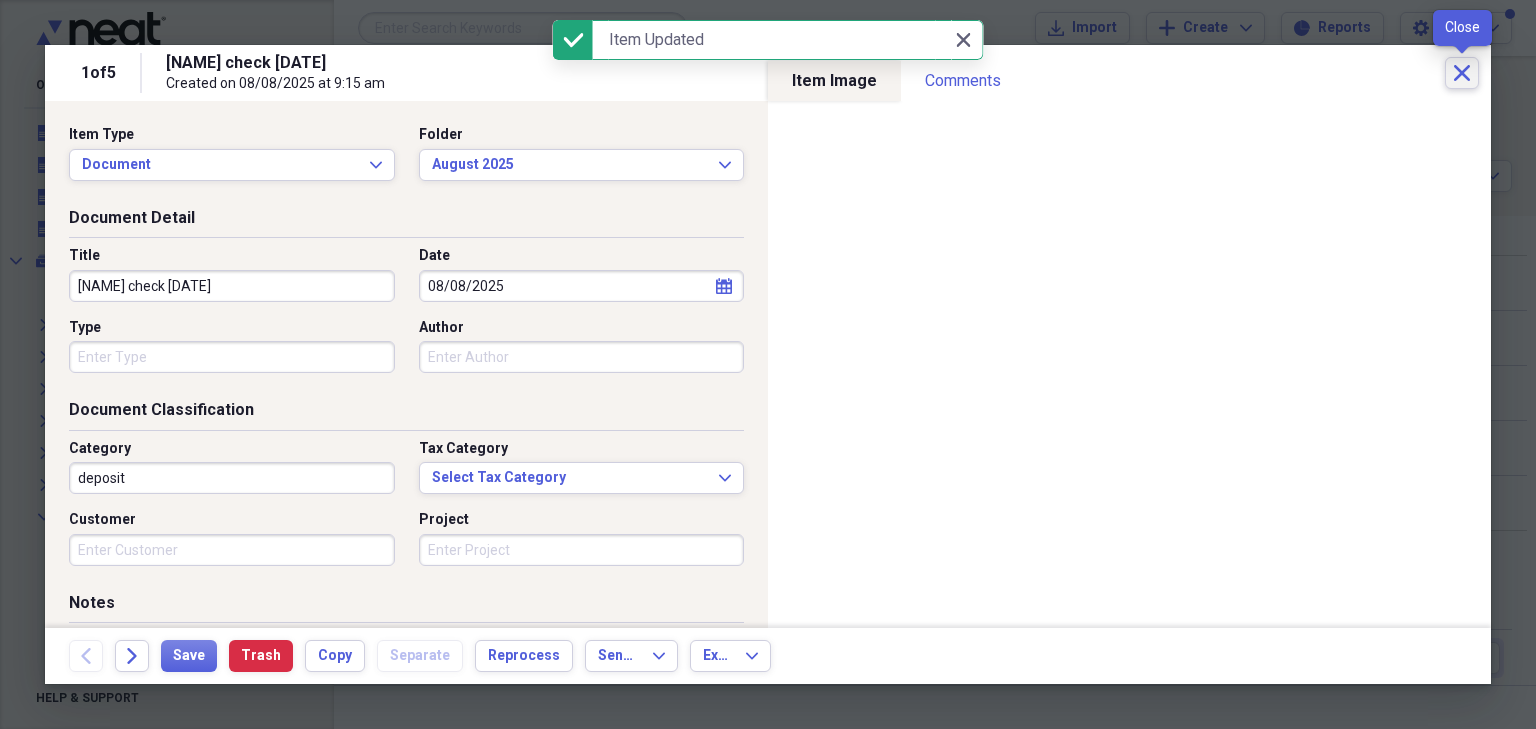 click 